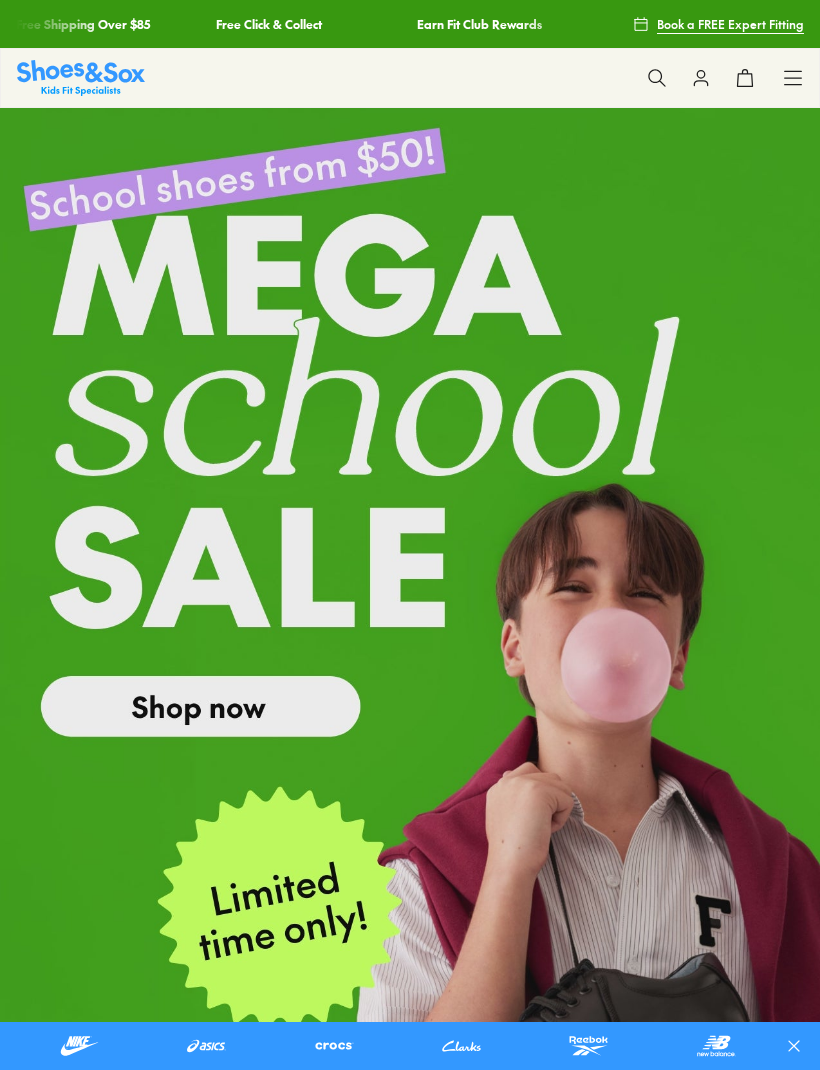 scroll, scrollTop: 0, scrollLeft: 0, axis: both 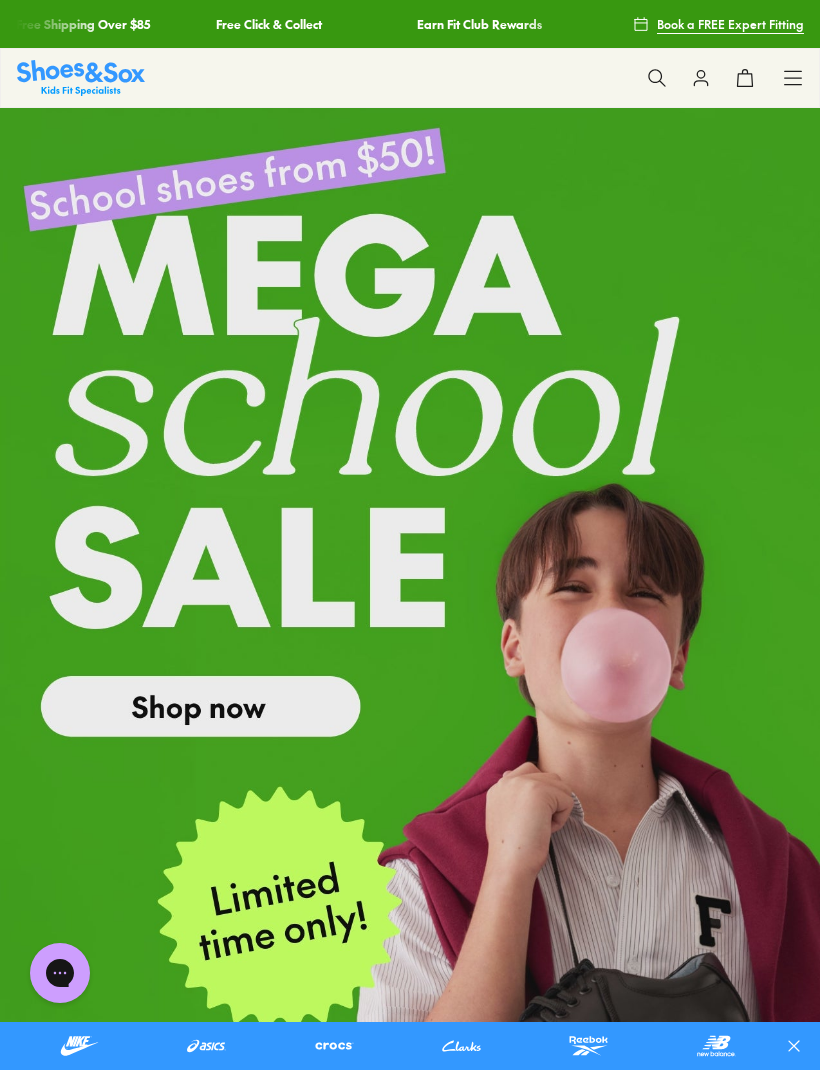 click on "Sale
Sale
Shop All
Mega School Sale
Up to 40% off Sale
25% Off Waterbottles
$5 Toys
Shop All Sale
Girls
Girls
Shop All
Sneakers
School
Sports" at bounding box center (410, 78) 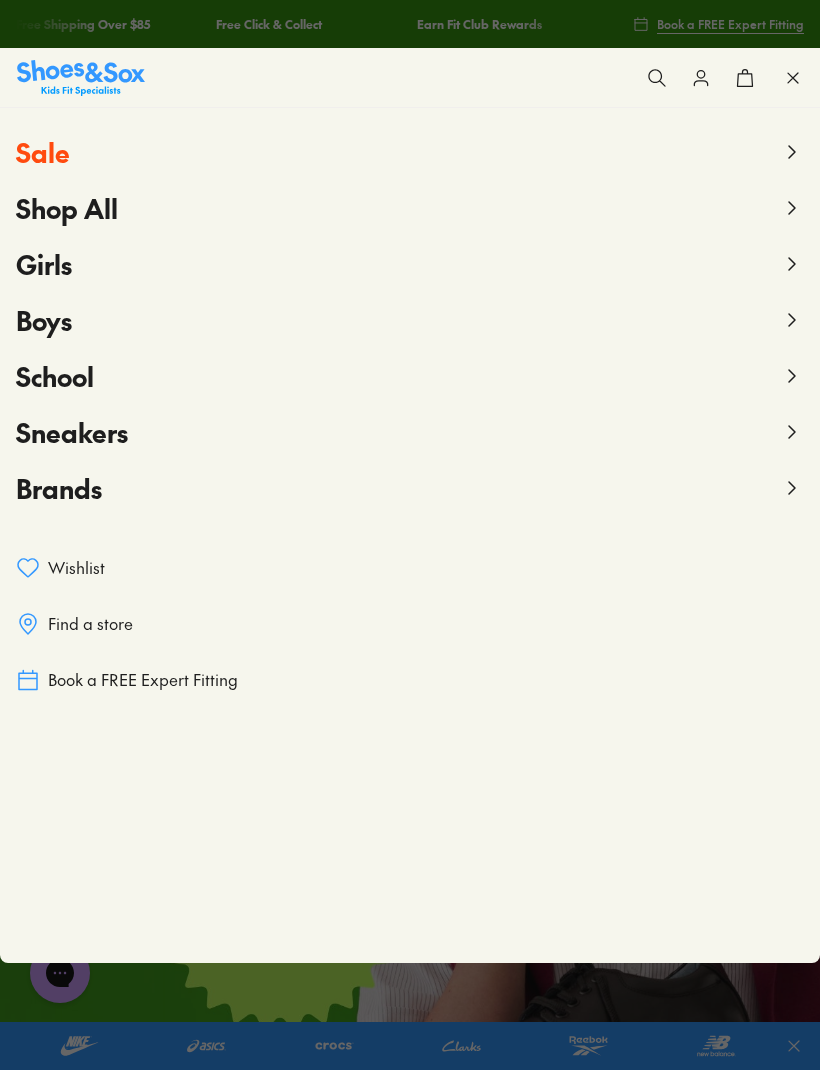 click on "Boys" at bounding box center [44, 320] 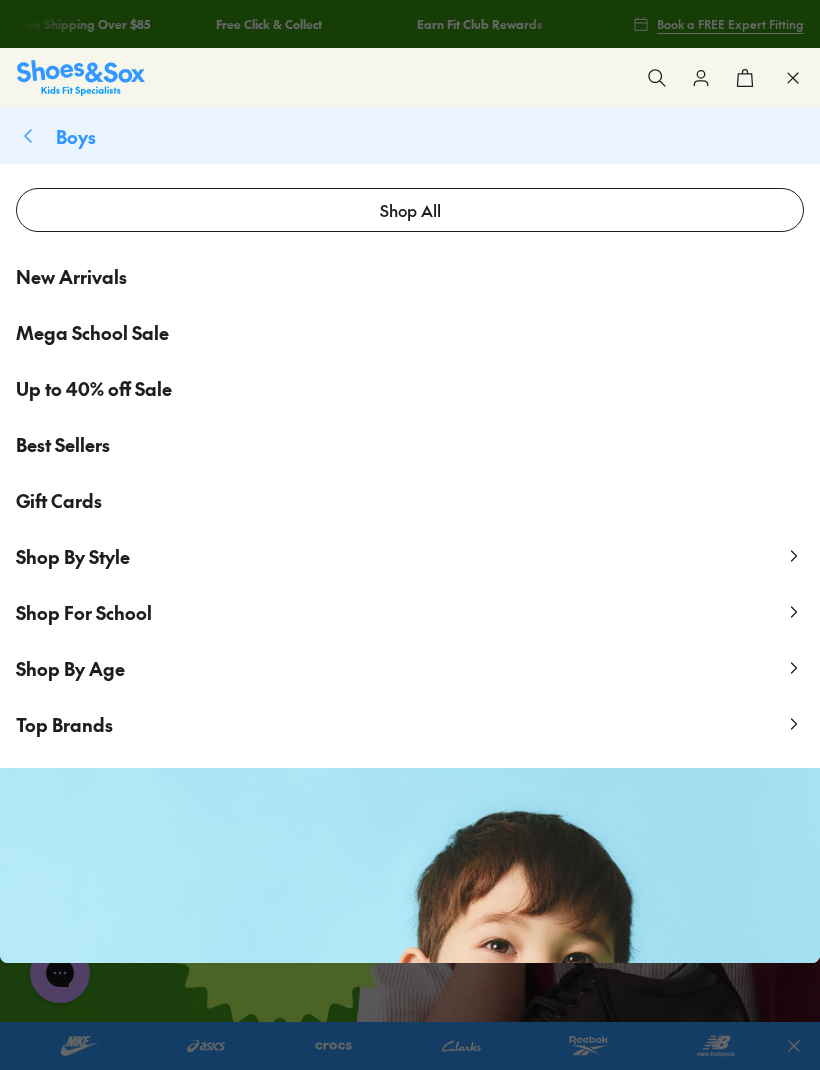 click on "Shop By Age" at bounding box center (70, 668) 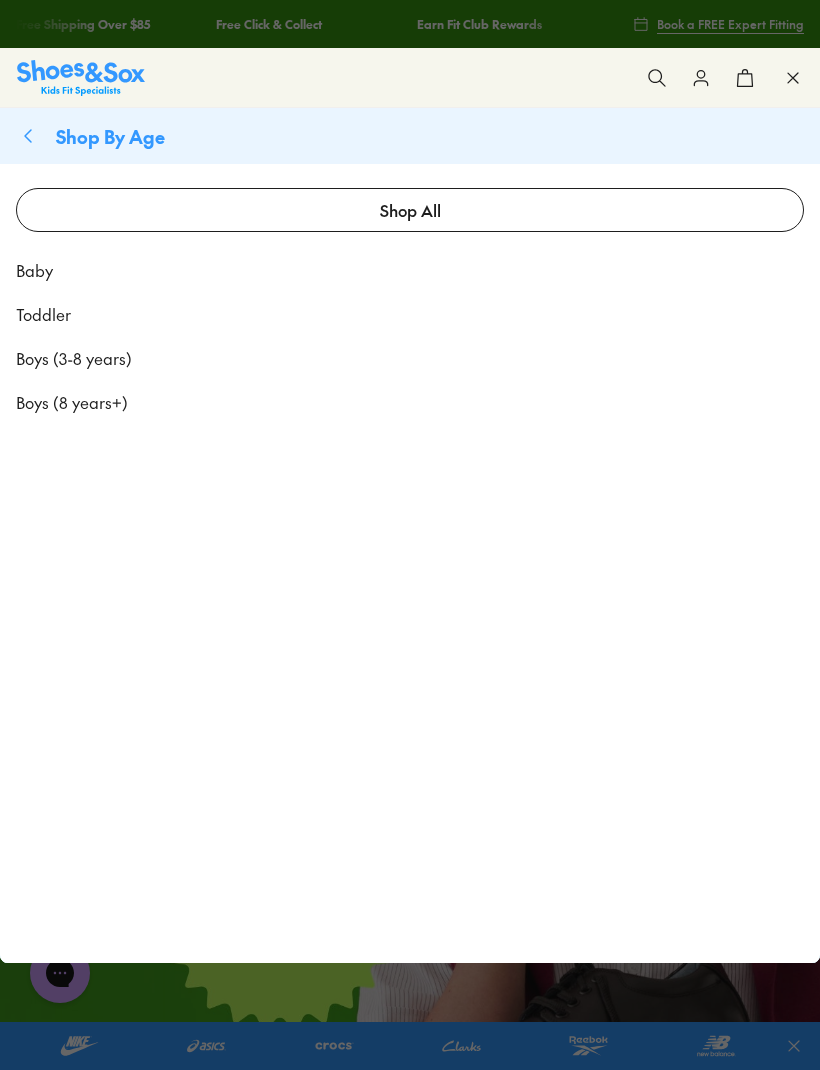 click on "Boys (3-8 years)" at bounding box center (74, 358) 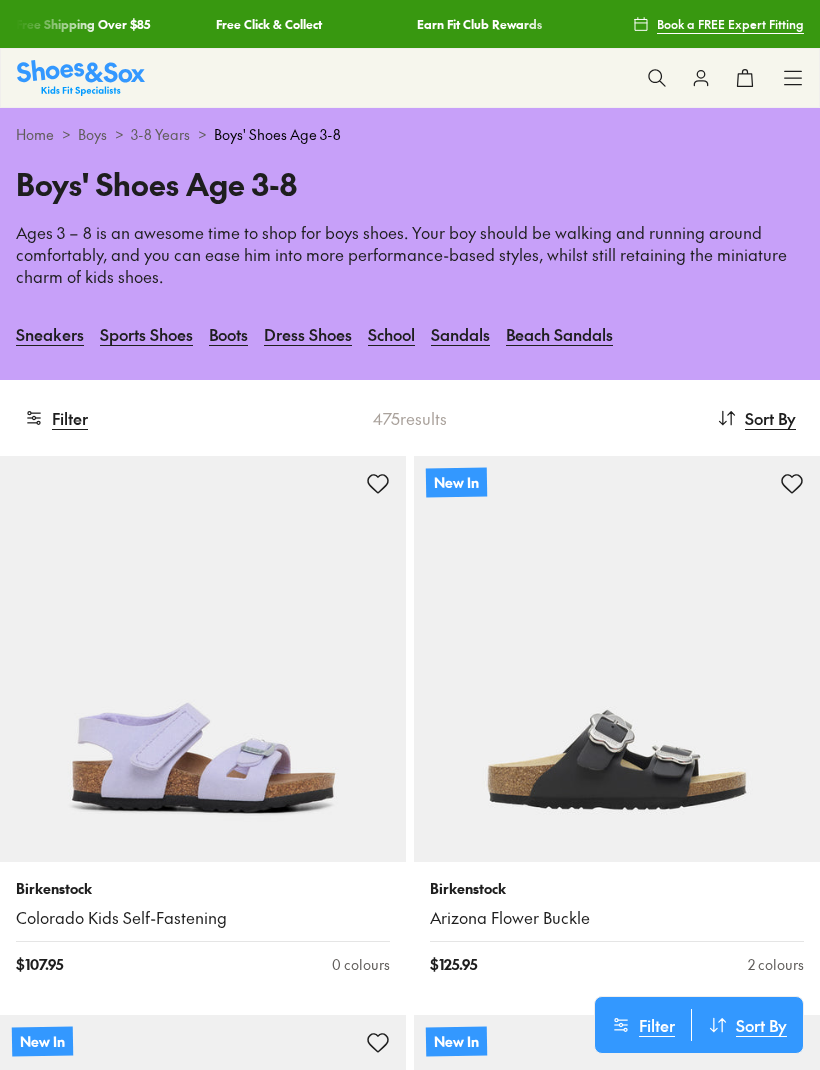 scroll, scrollTop: 0, scrollLeft: 0, axis: both 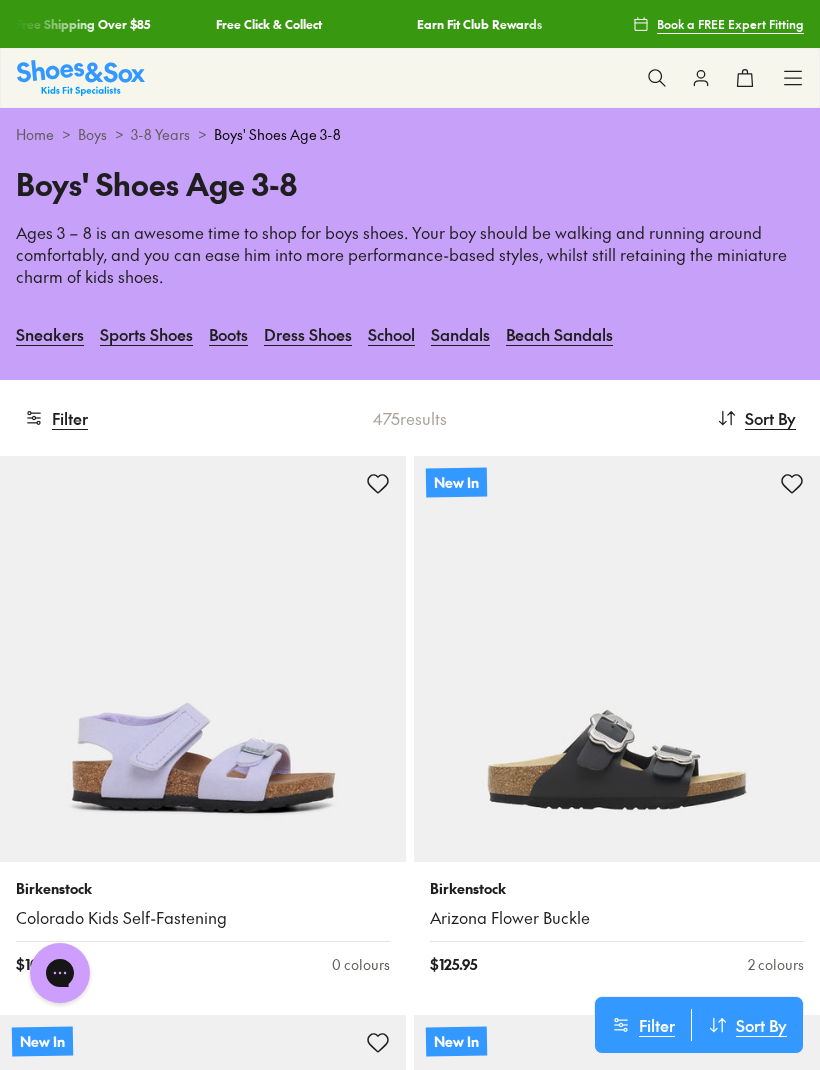 click on "Sneakers" at bounding box center [50, 334] 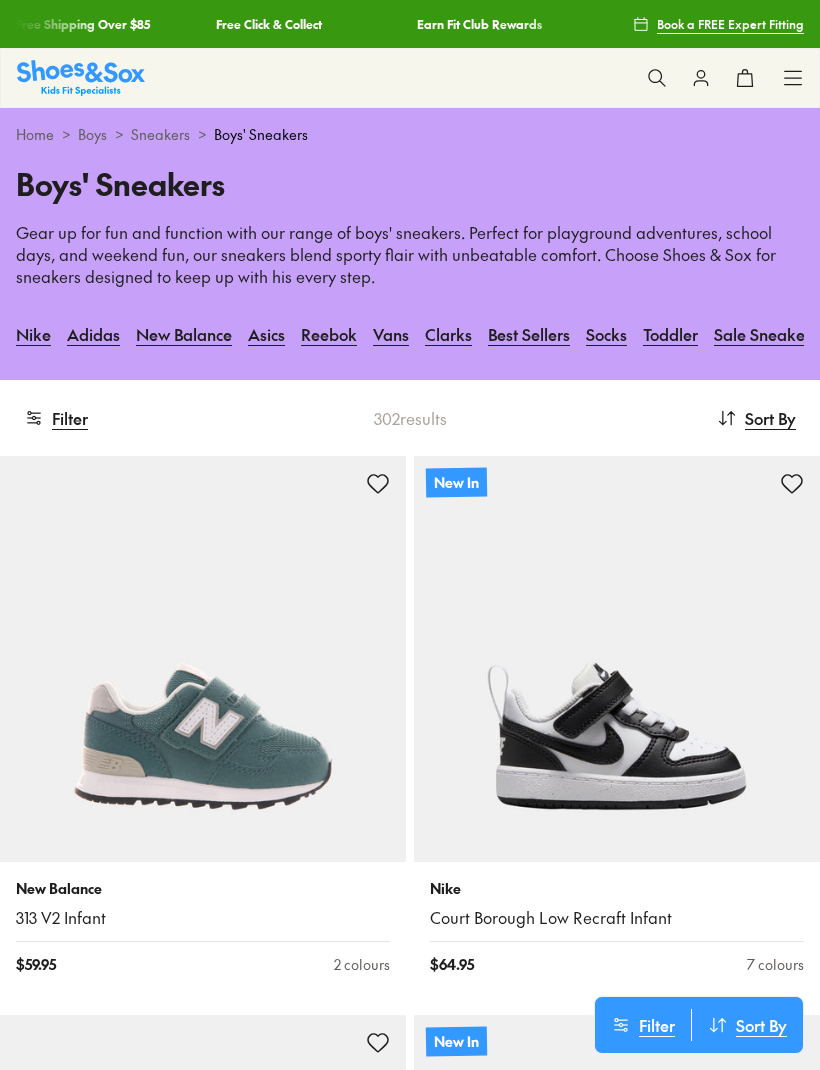 scroll, scrollTop: 0, scrollLeft: 0, axis: both 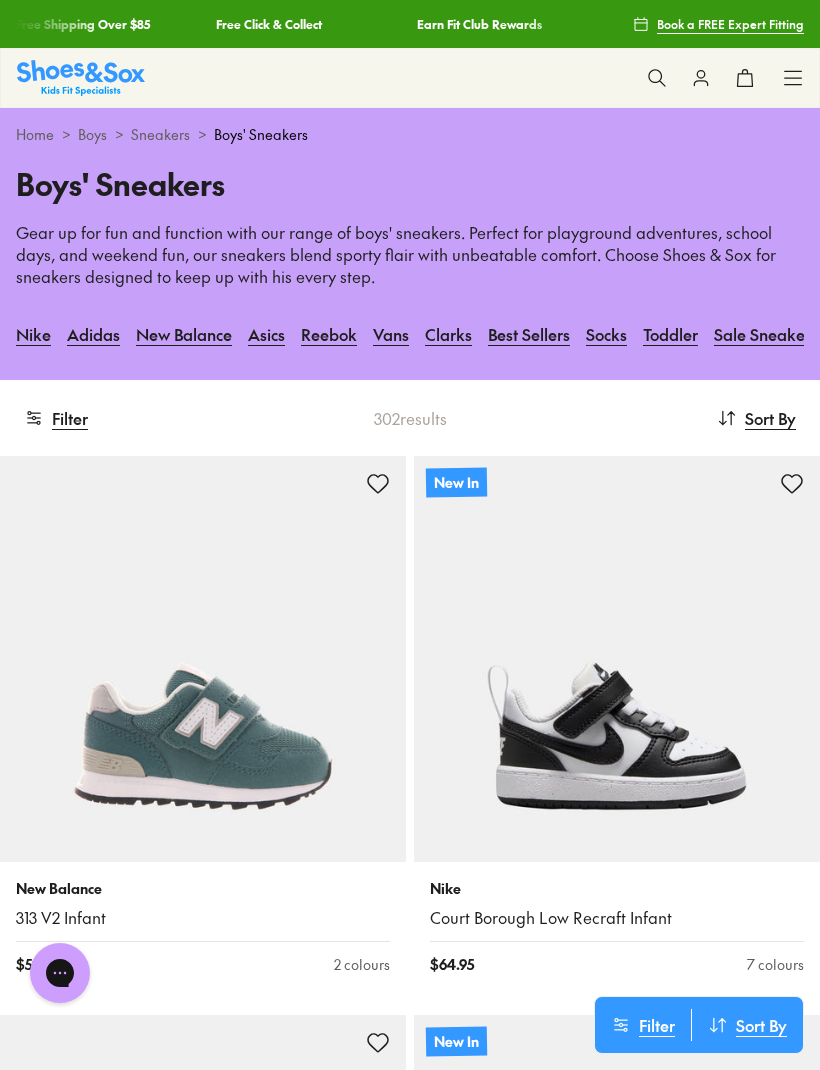click on "Asics" at bounding box center [266, 334] 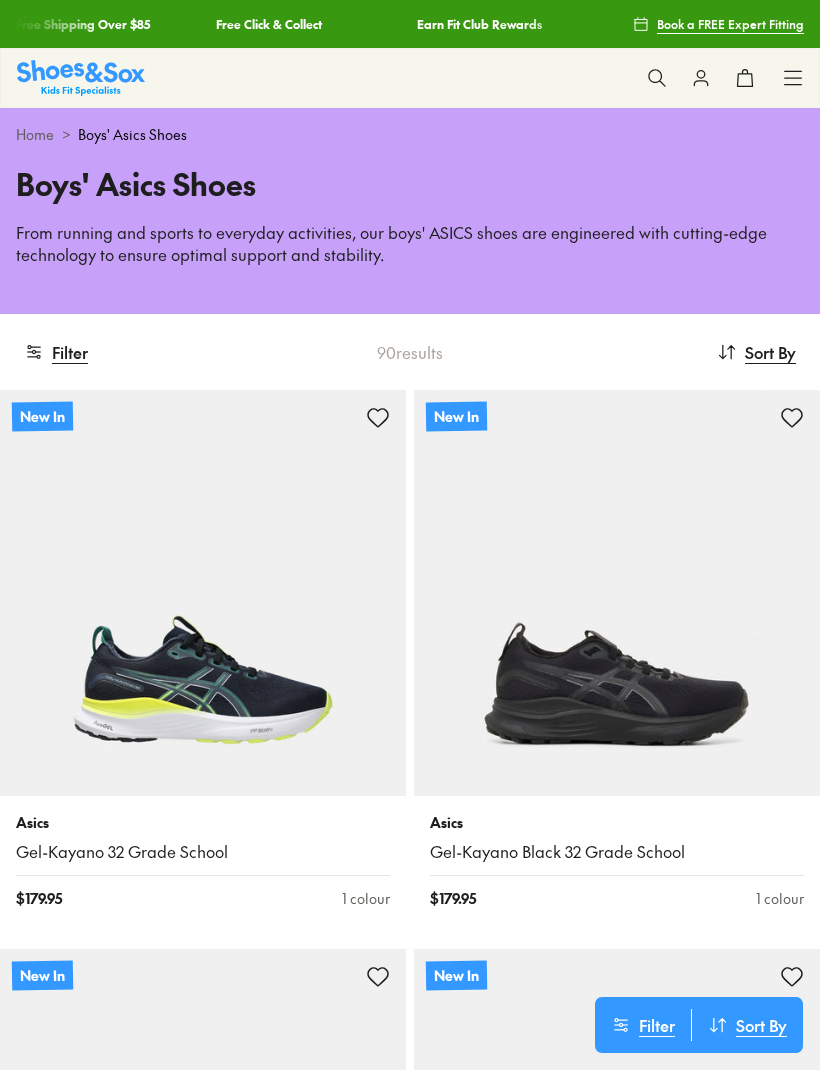 scroll, scrollTop: 0, scrollLeft: 0, axis: both 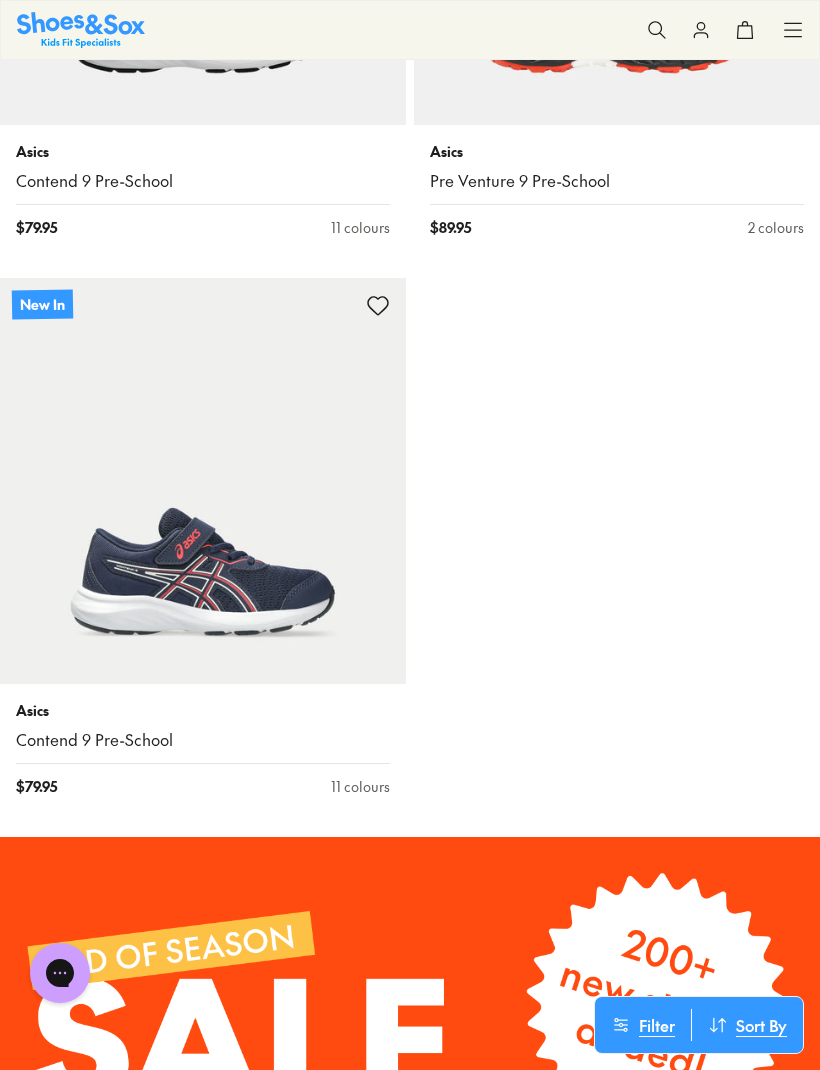 click at bounding box center [203, 481] 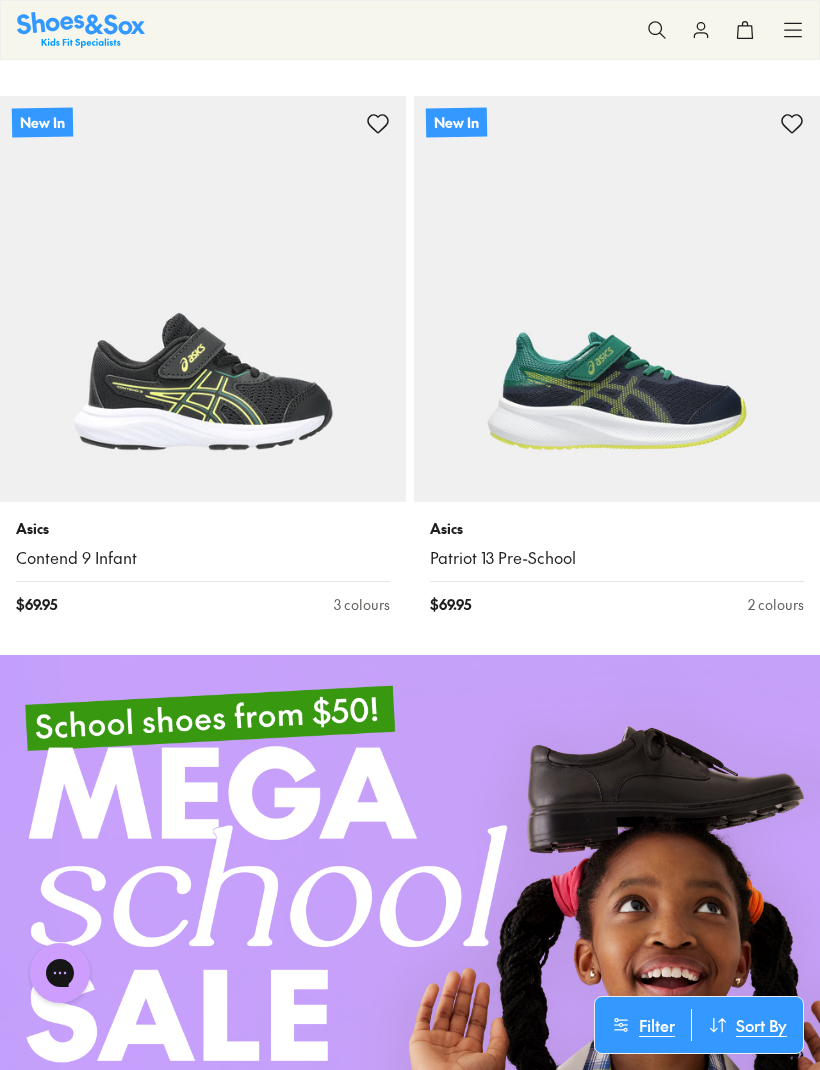 scroll, scrollTop: 851, scrollLeft: 0, axis: vertical 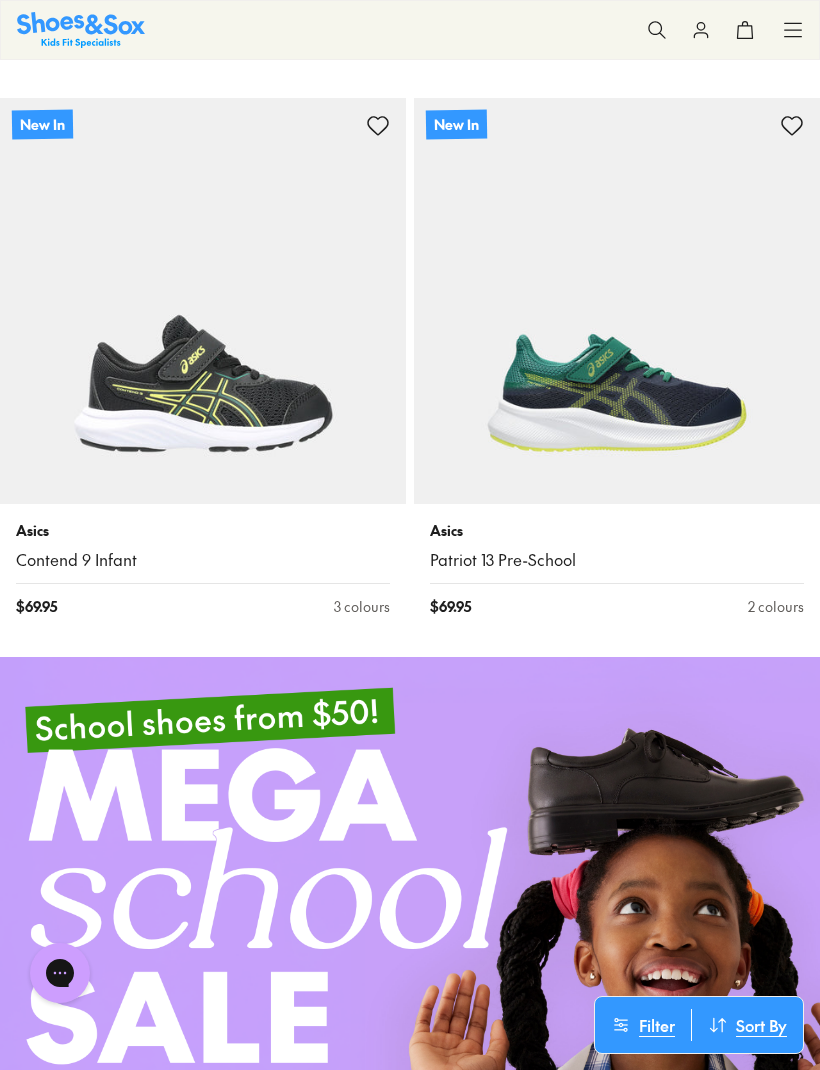 click at bounding box center (203, 301) 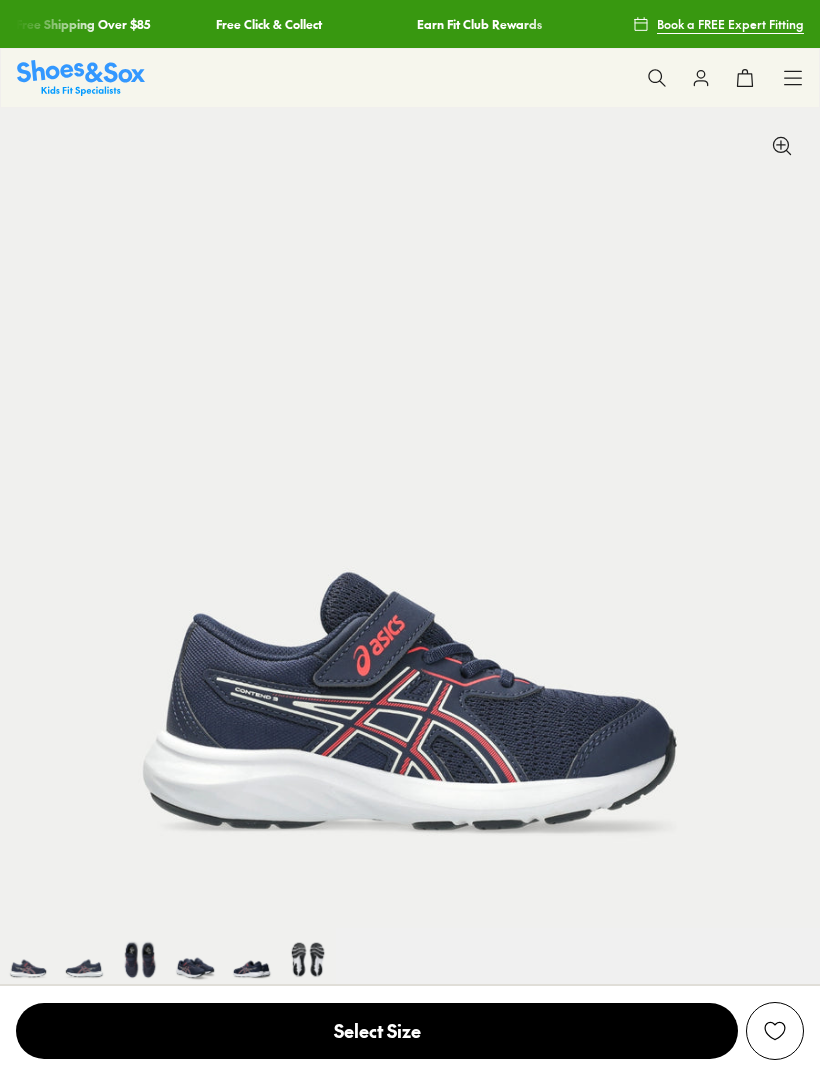 select on "*" 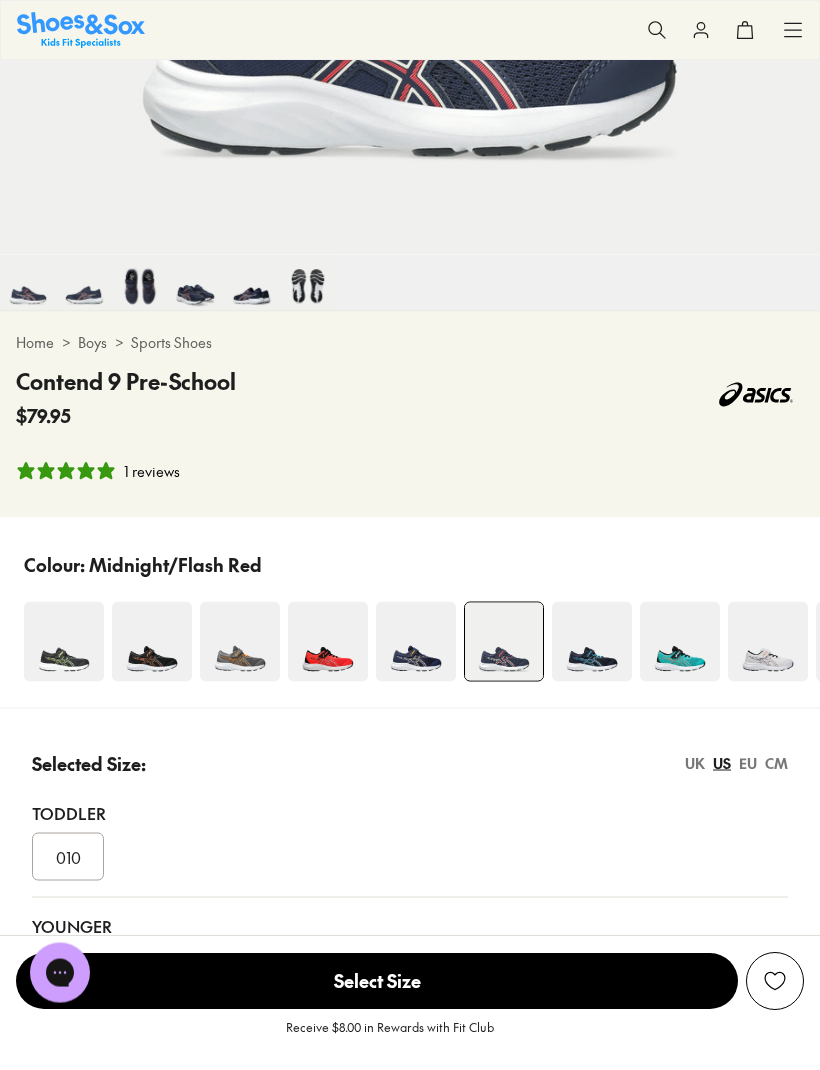 scroll, scrollTop: 0, scrollLeft: 0, axis: both 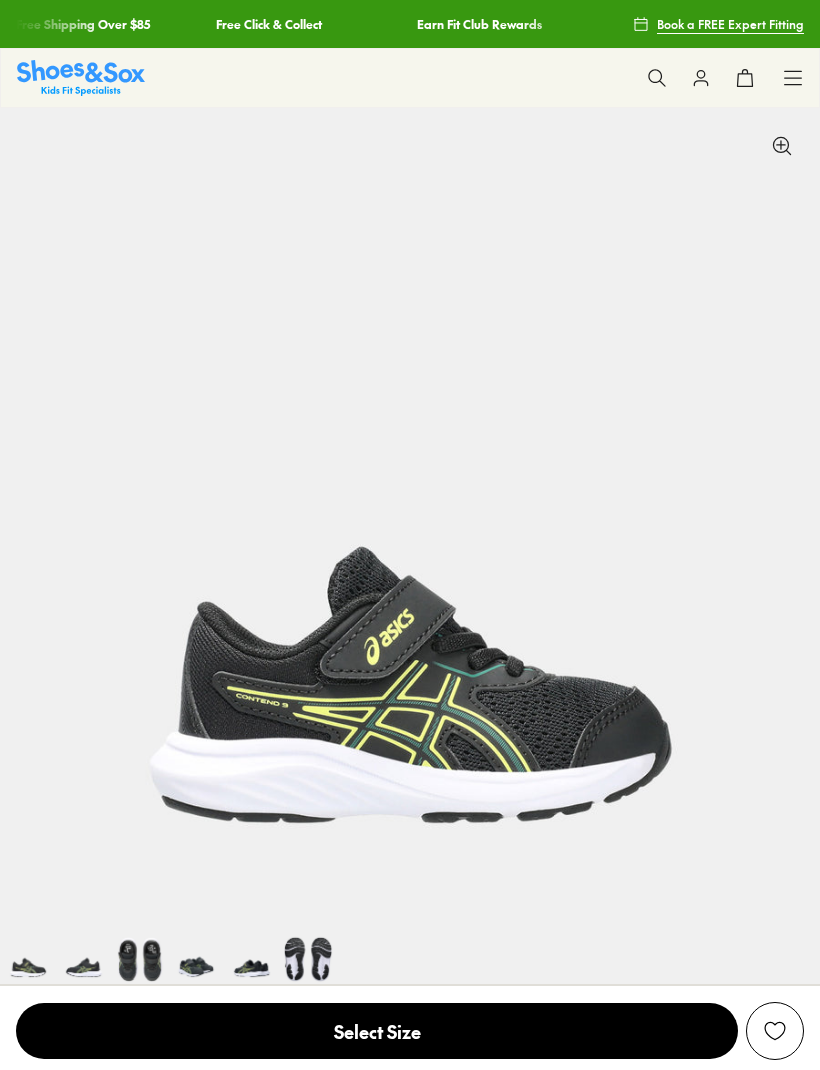 select on "*" 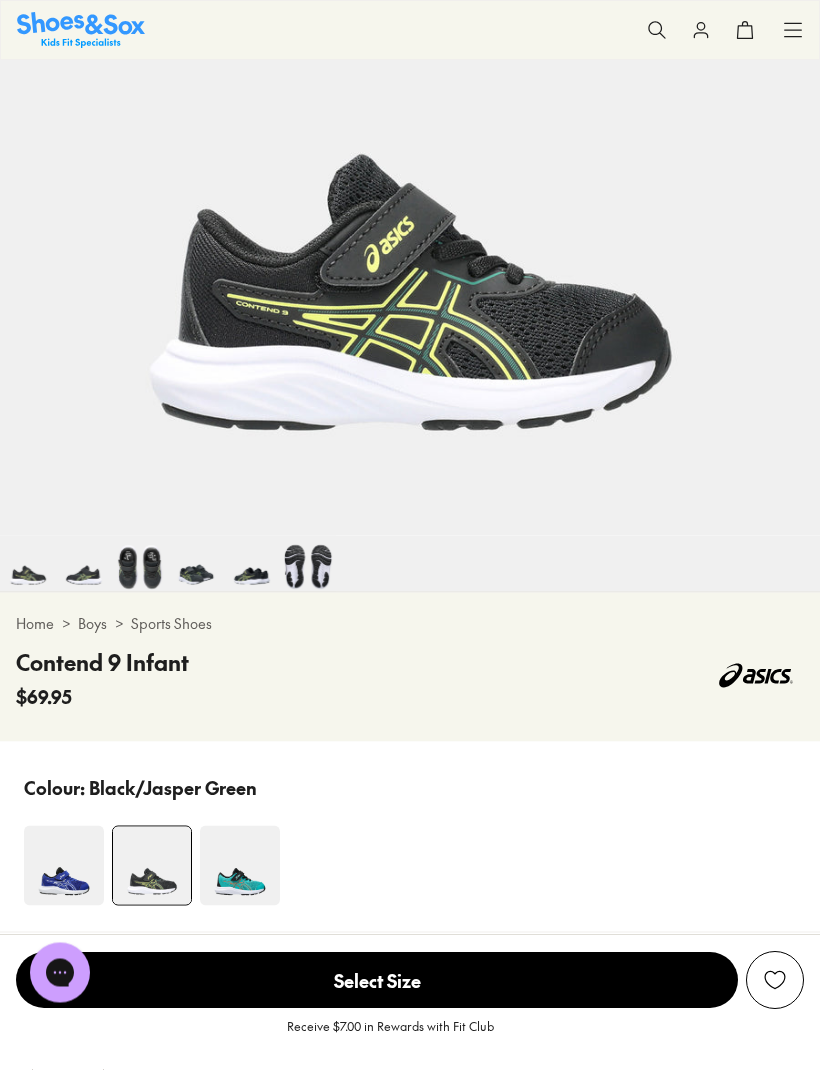 scroll, scrollTop: 399, scrollLeft: 0, axis: vertical 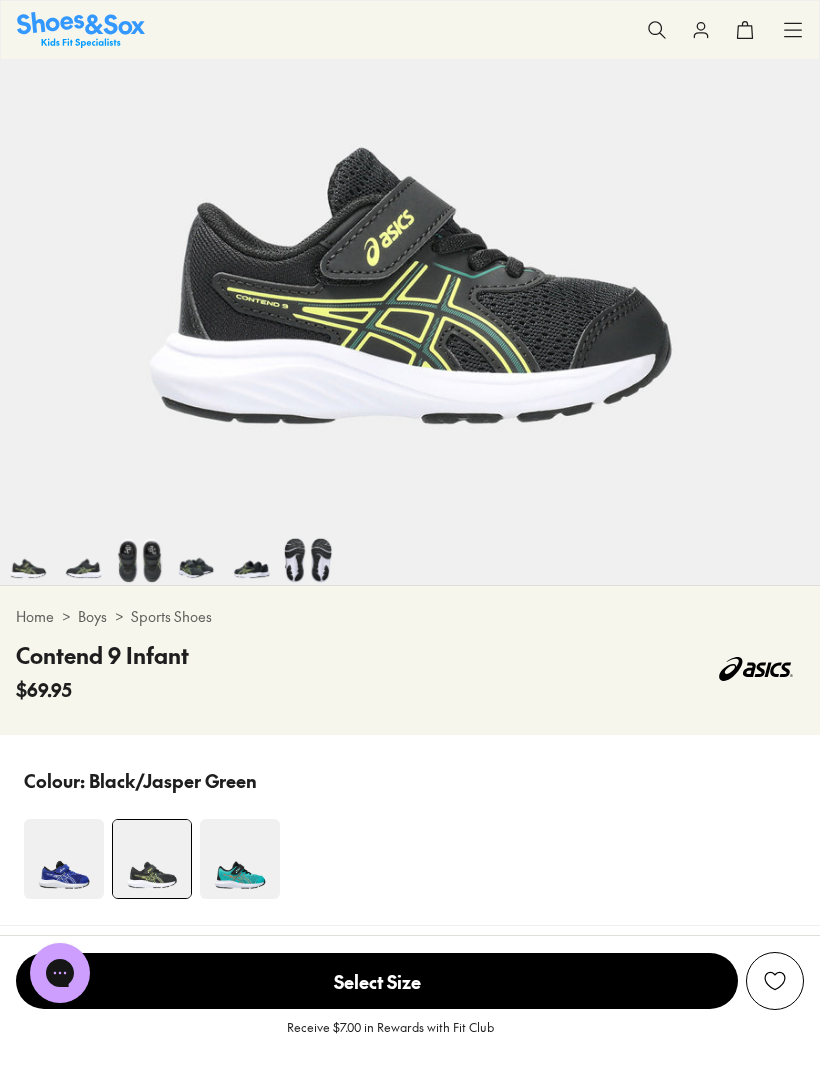 click at bounding box center (64, 859) 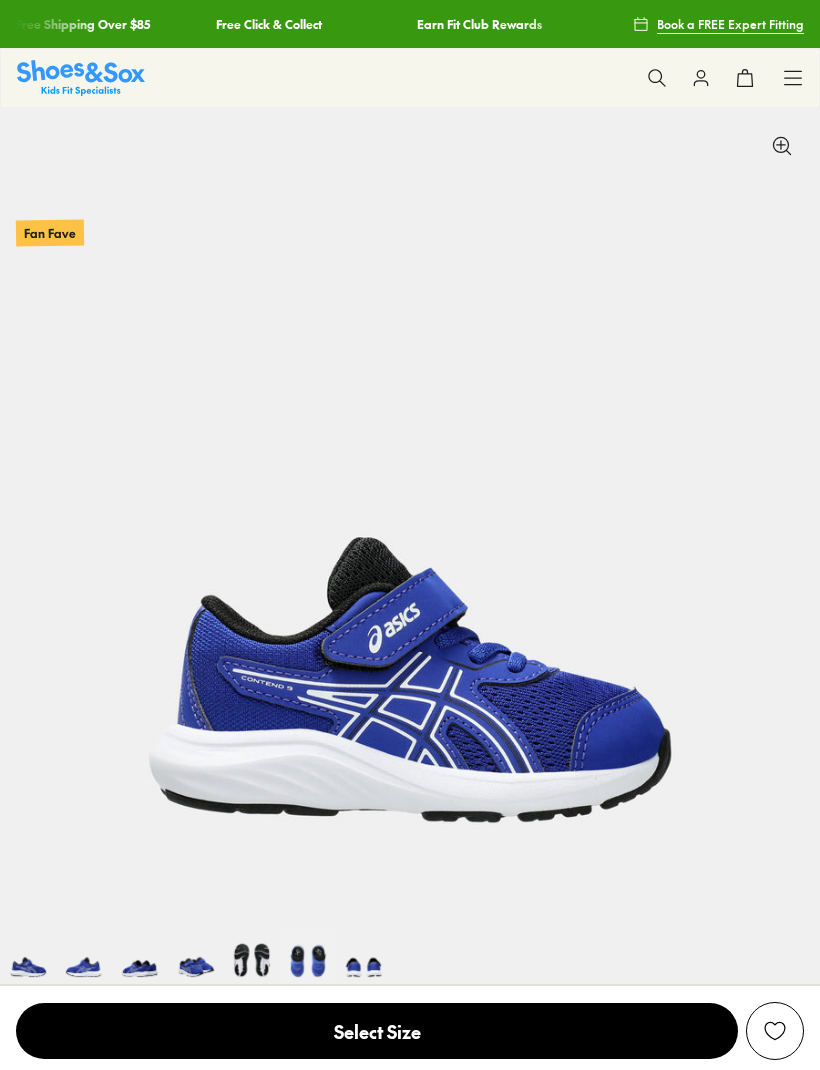 select on "*" 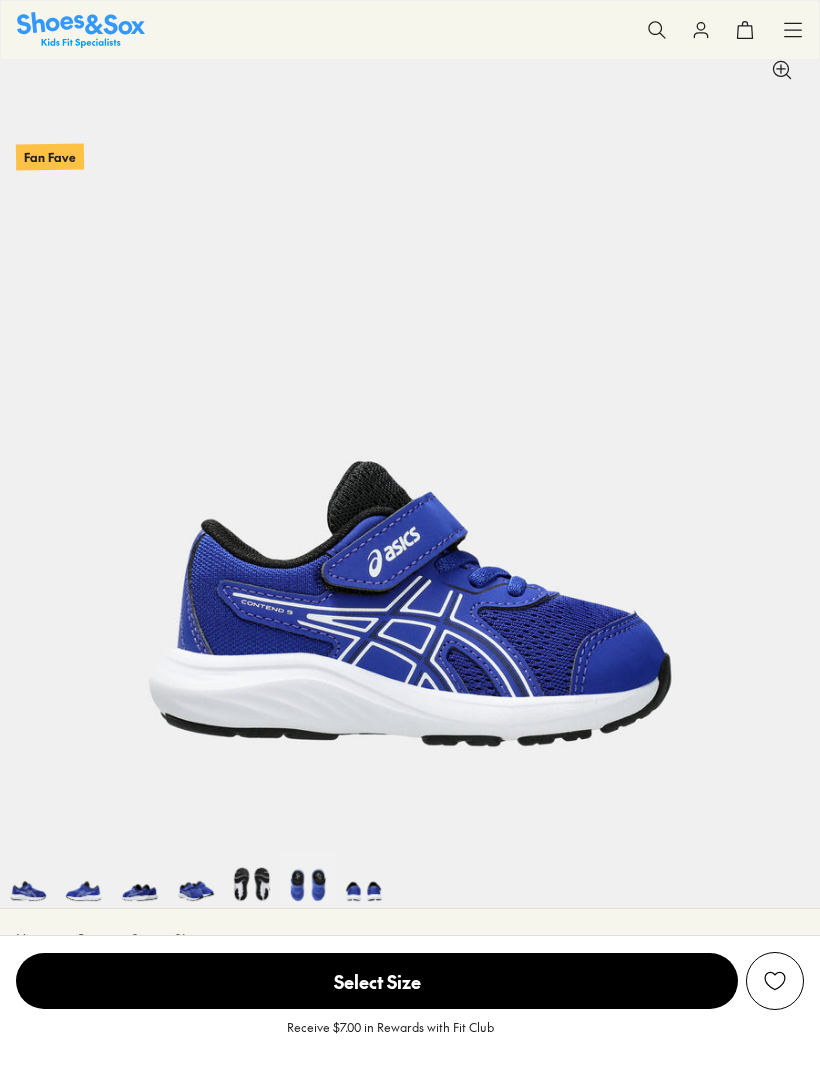 scroll, scrollTop: 0, scrollLeft: 0, axis: both 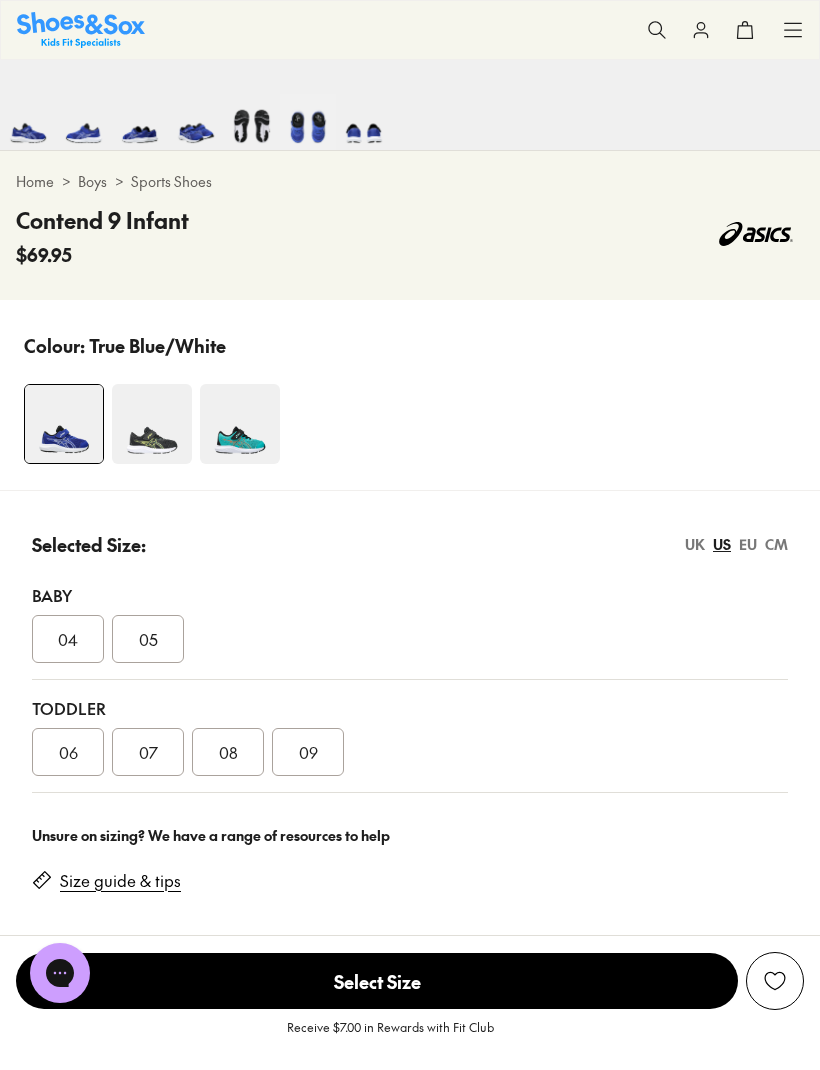 click on "08" at bounding box center (228, 752) 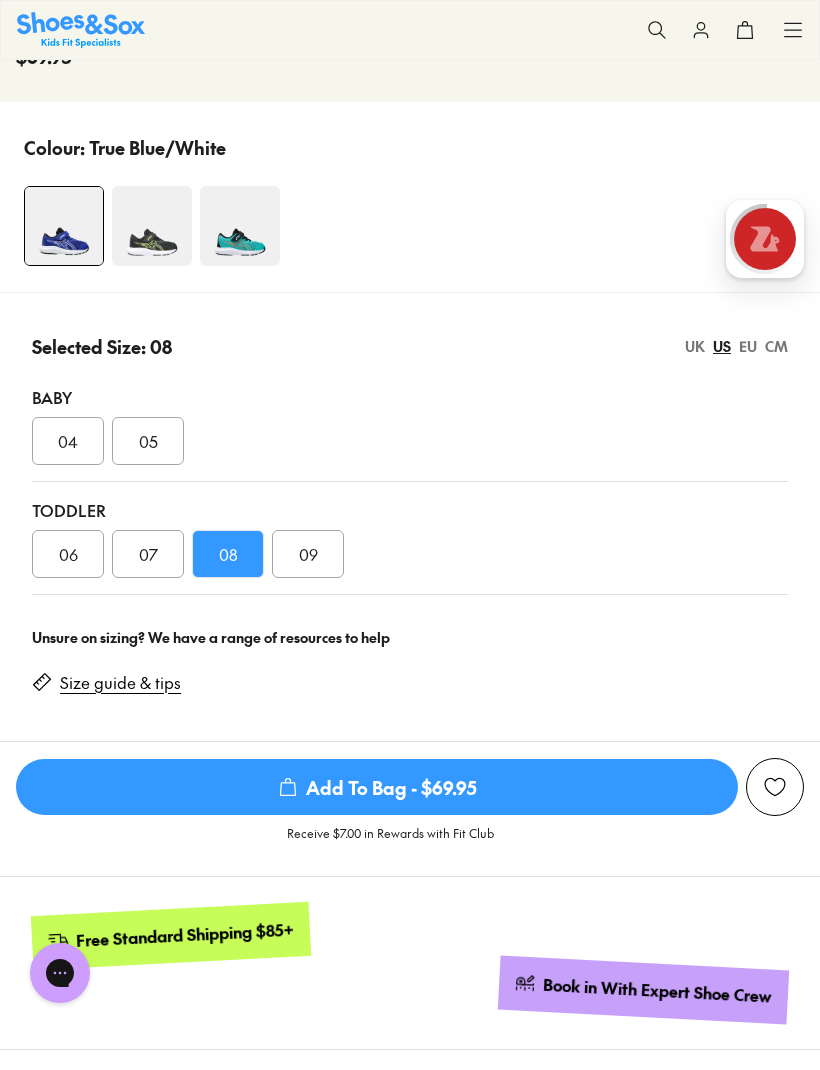 scroll, scrollTop: 1069, scrollLeft: 0, axis: vertical 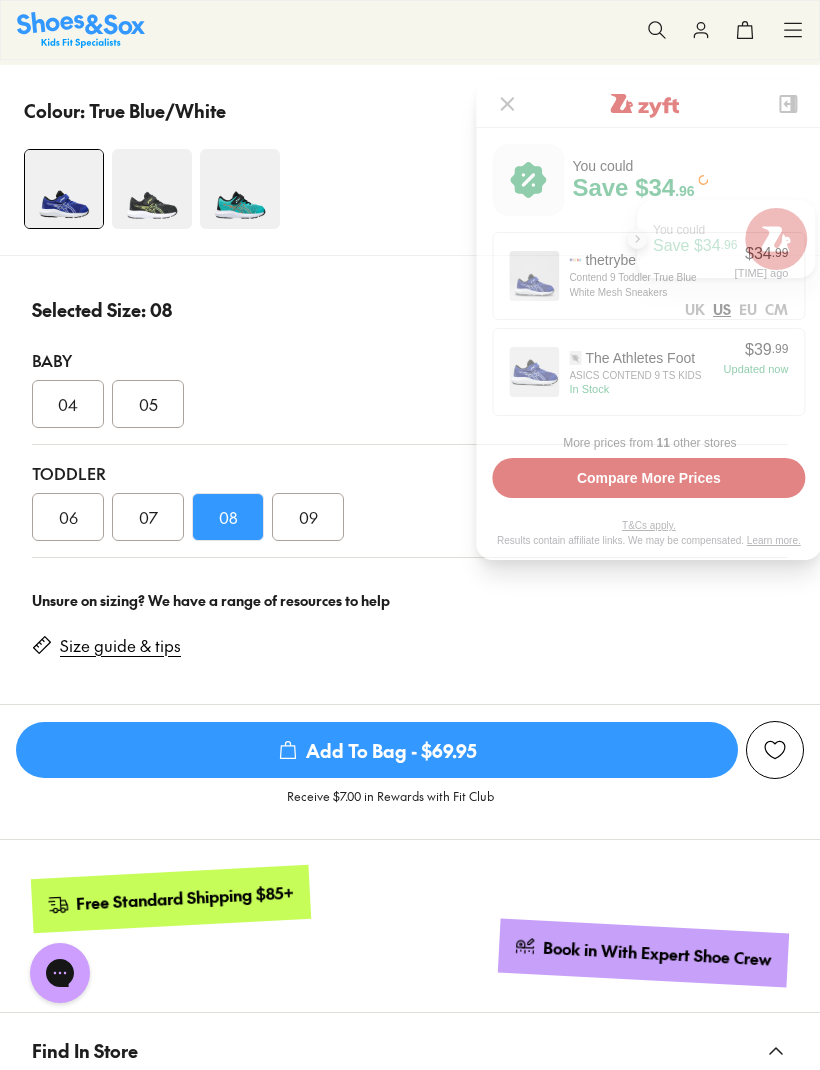click on "Add To Bag - $69.95" at bounding box center (377, 750) 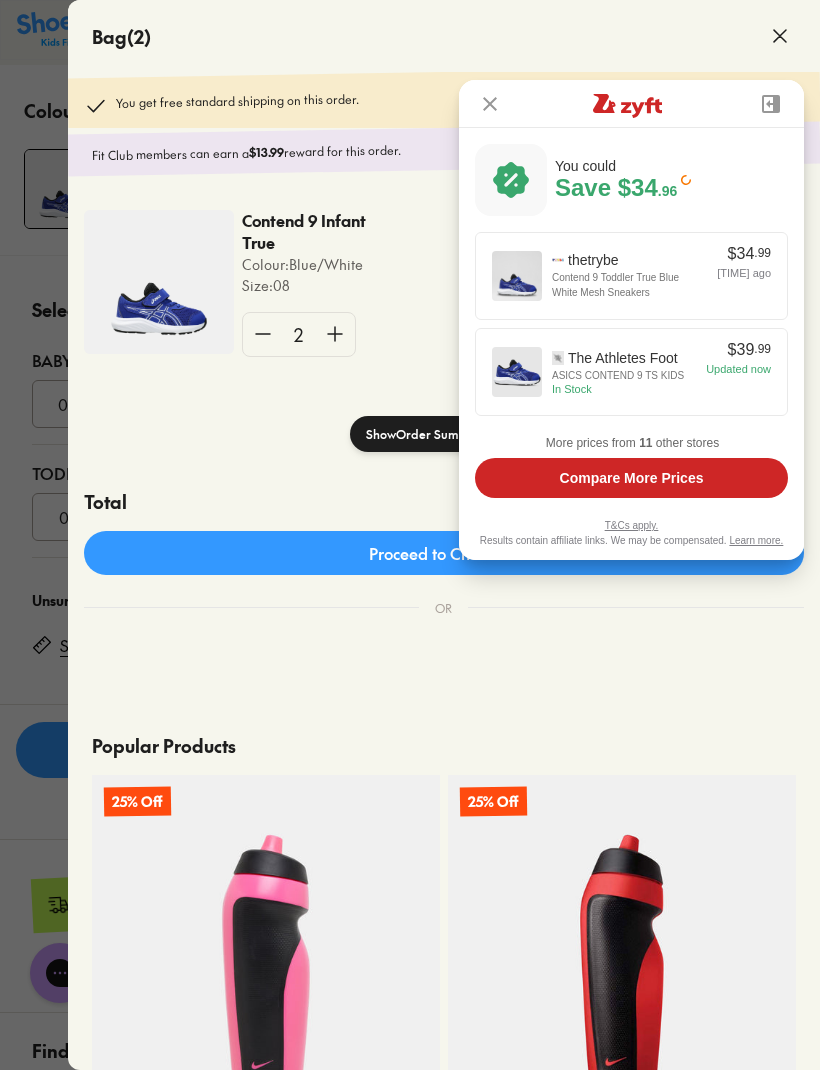 click at bounding box center [490, 104] 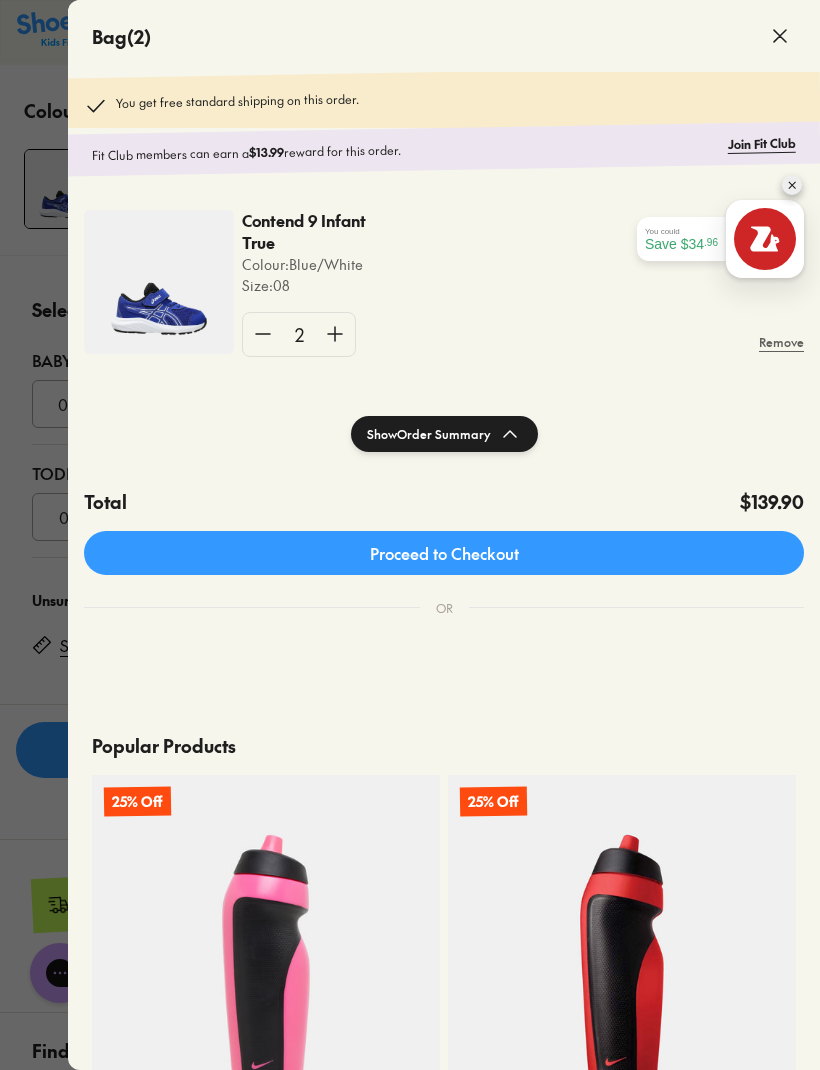 click 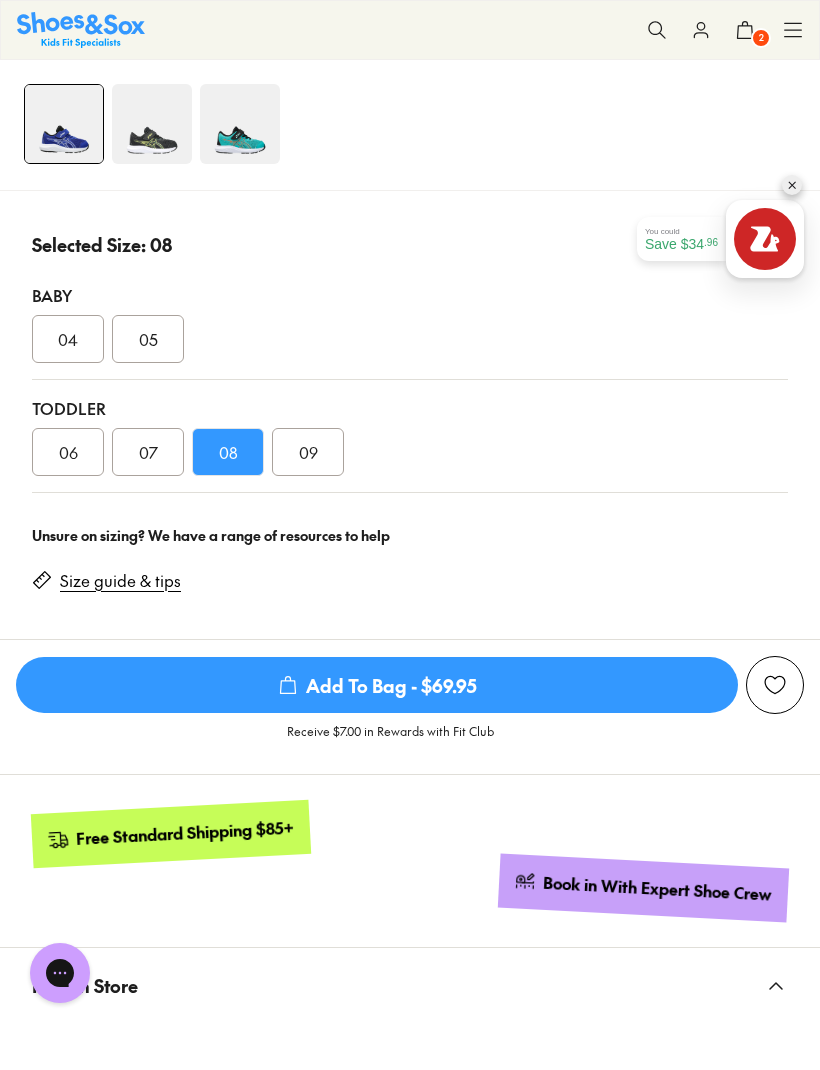 scroll, scrollTop: 1135, scrollLeft: 0, axis: vertical 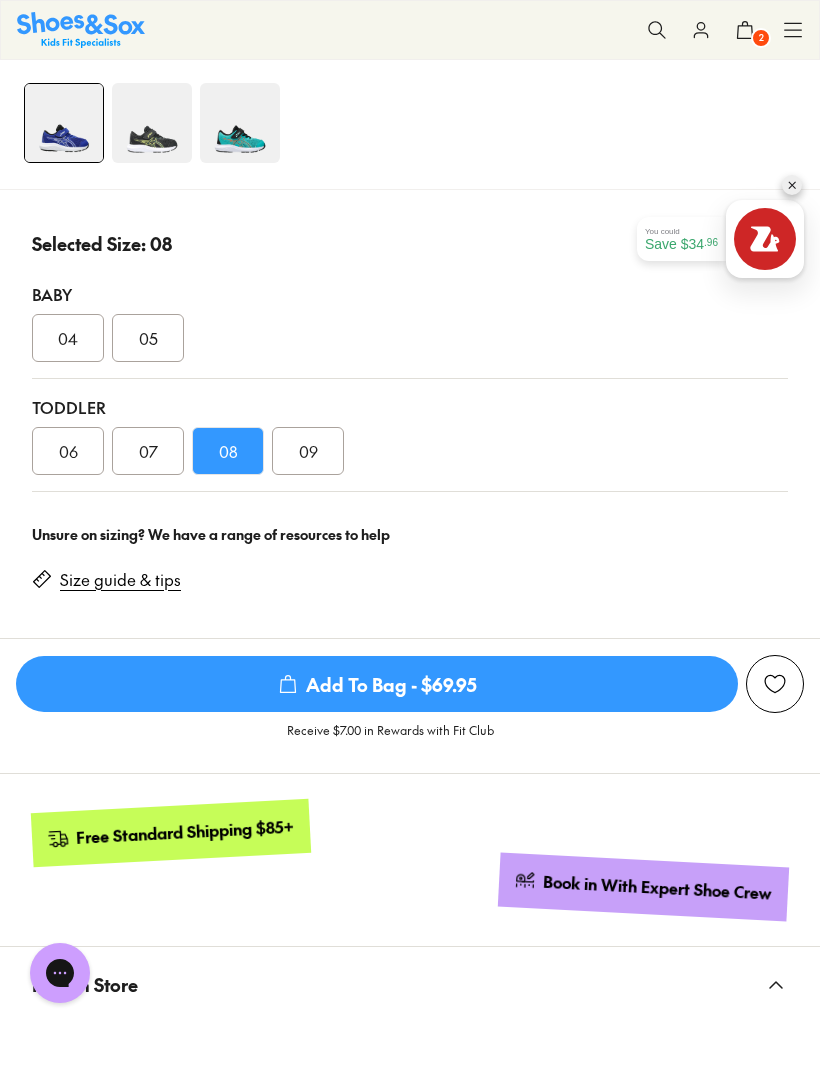 click 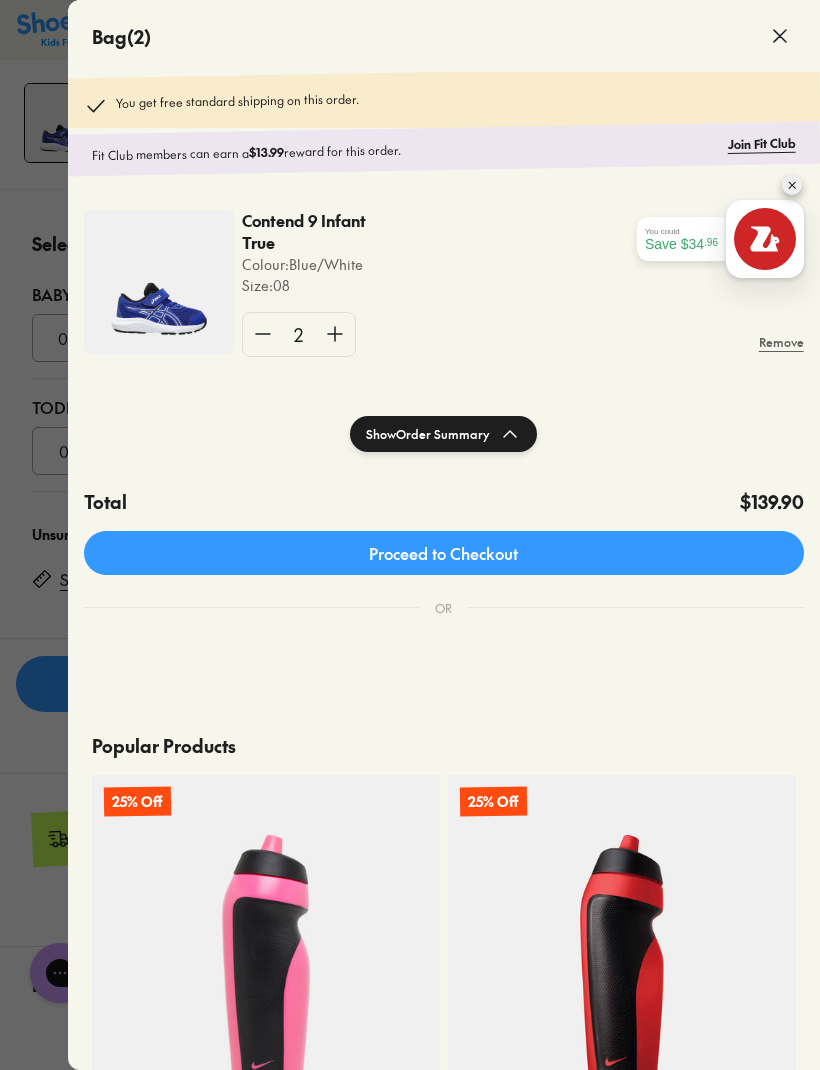 click at bounding box center (792, 185) 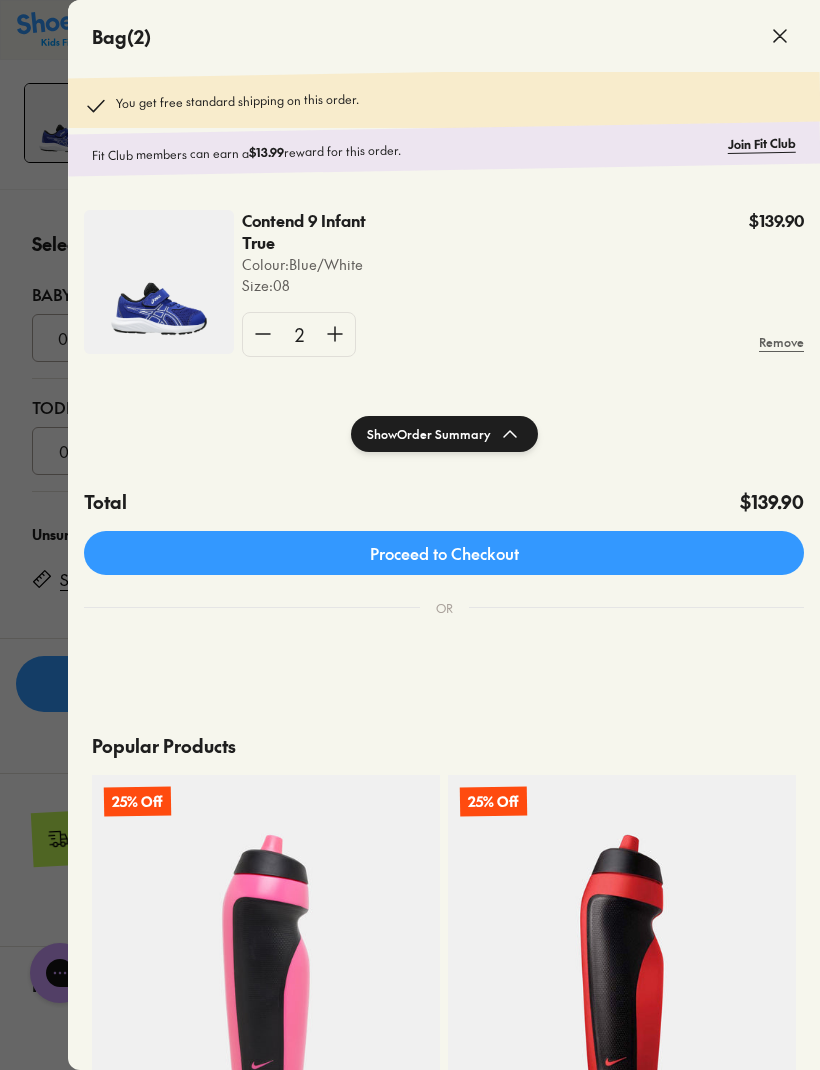 click on "Proceed to Checkout" 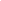scroll, scrollTop: 0, scrollLeft: 0, axis: both 